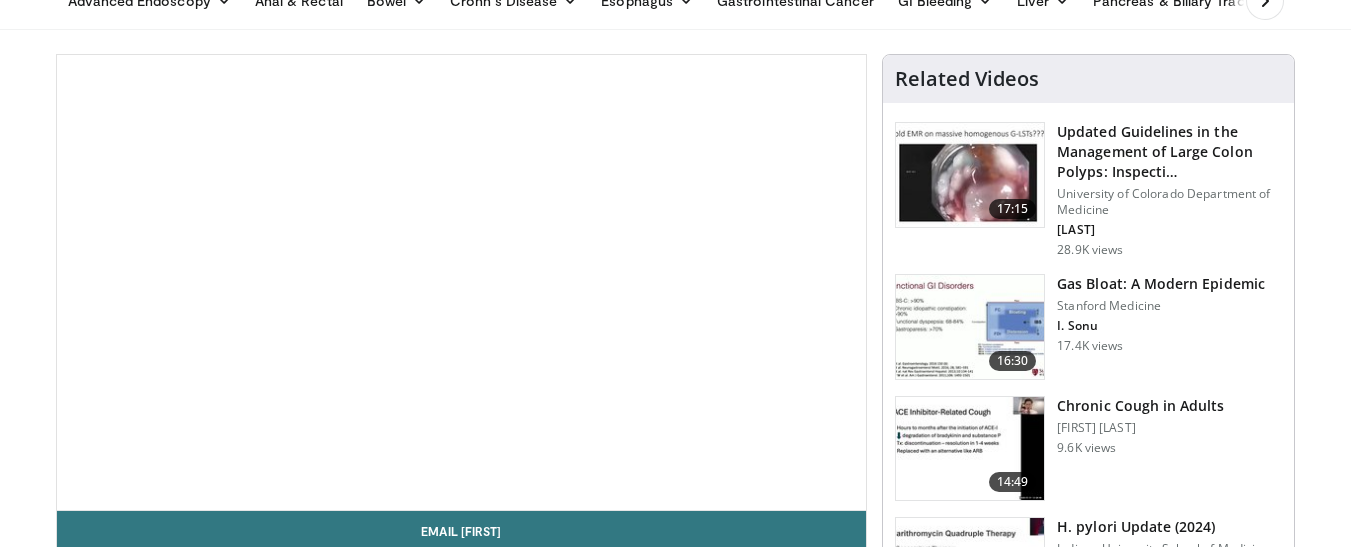 scroll, scrollTop: 0, scrollLeft: 0, axis: both 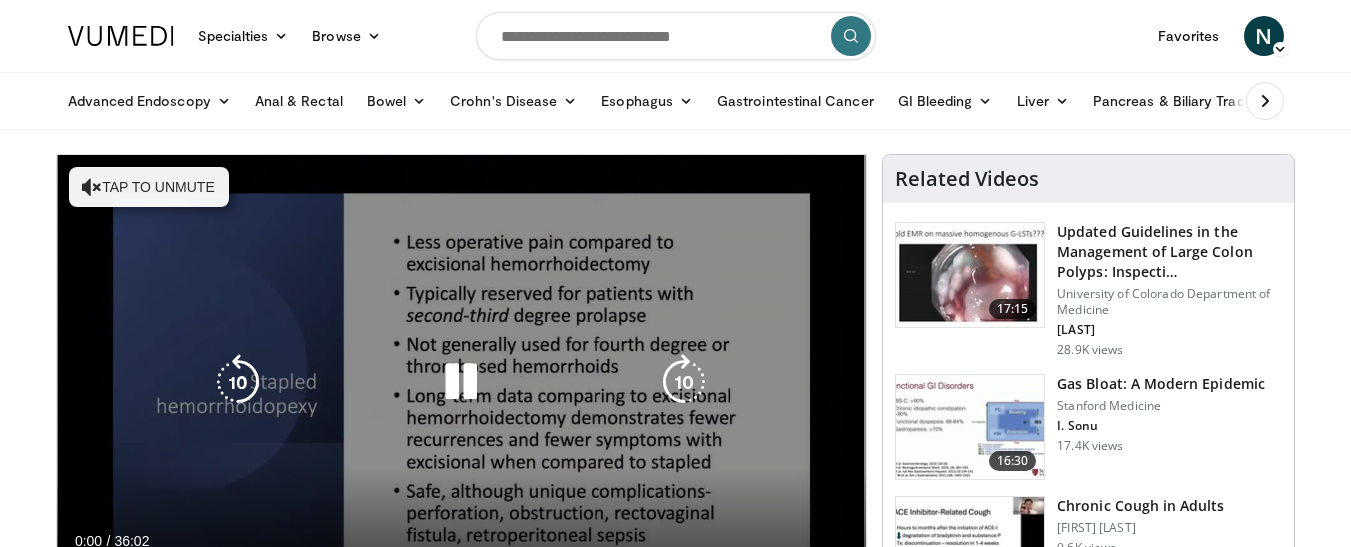 click on "Tap to unmute" at bounding box center (149, 187) 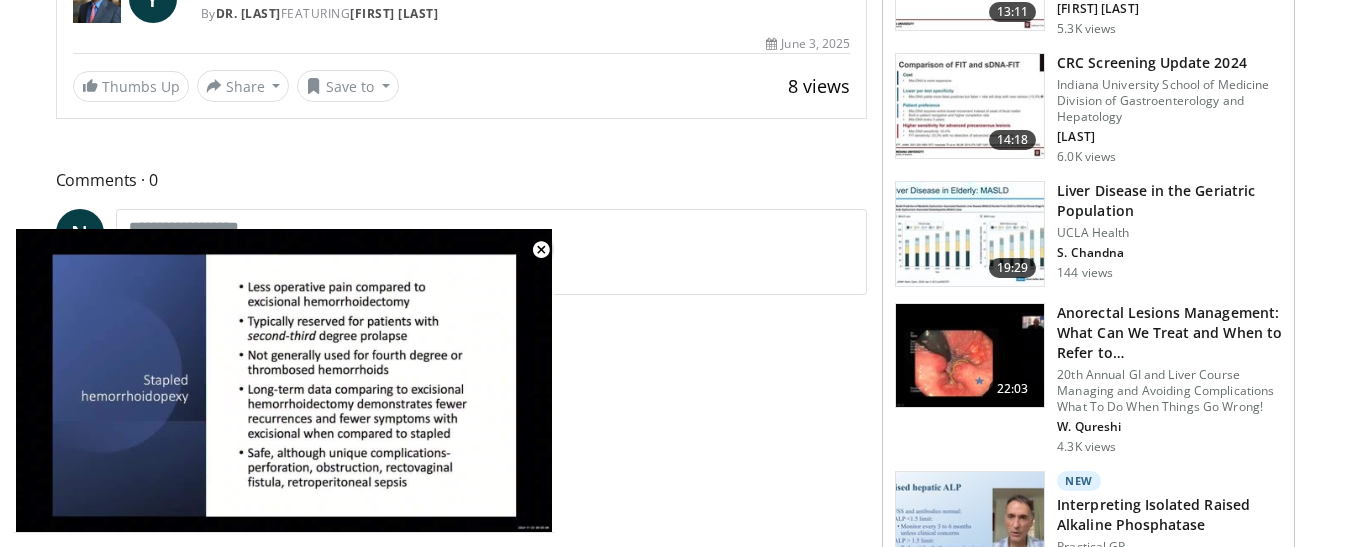 scroll, scrollTop: 800, scrollLeft: 0, axis: vertical 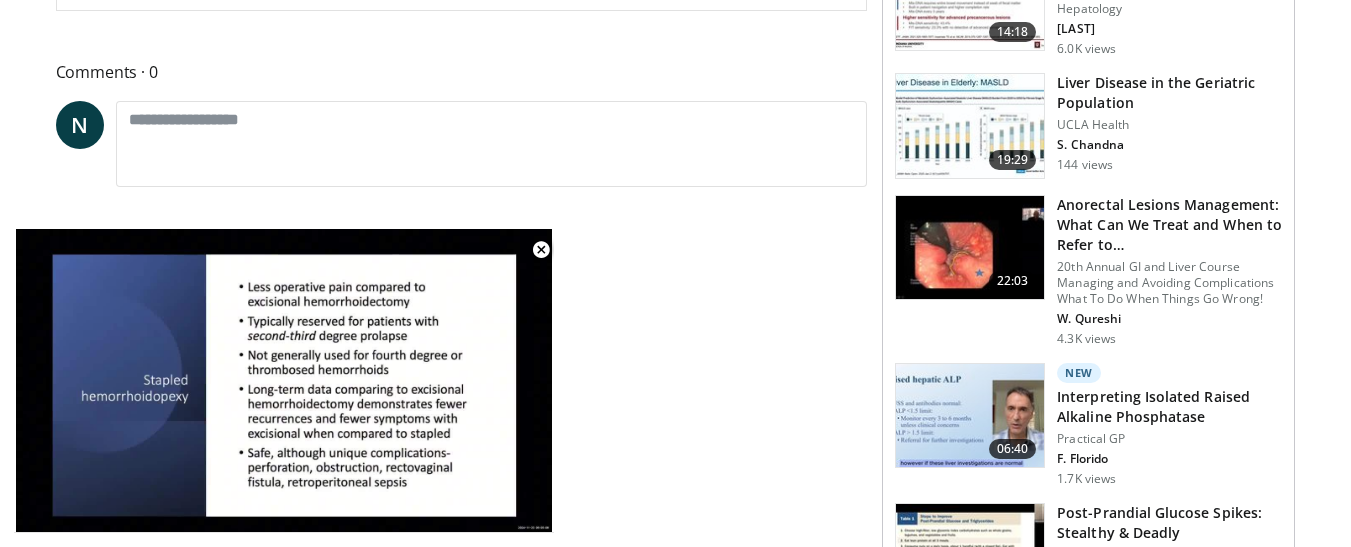 click on "**********" at bounding box center (284, 381) 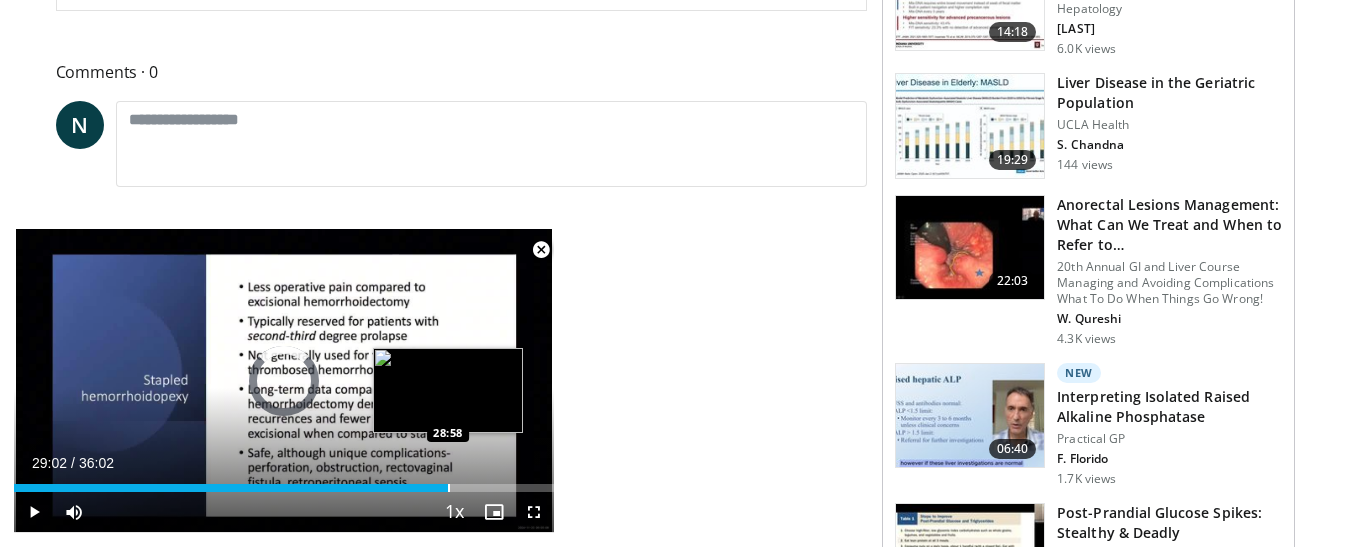 click at bounding box center (449, 488) 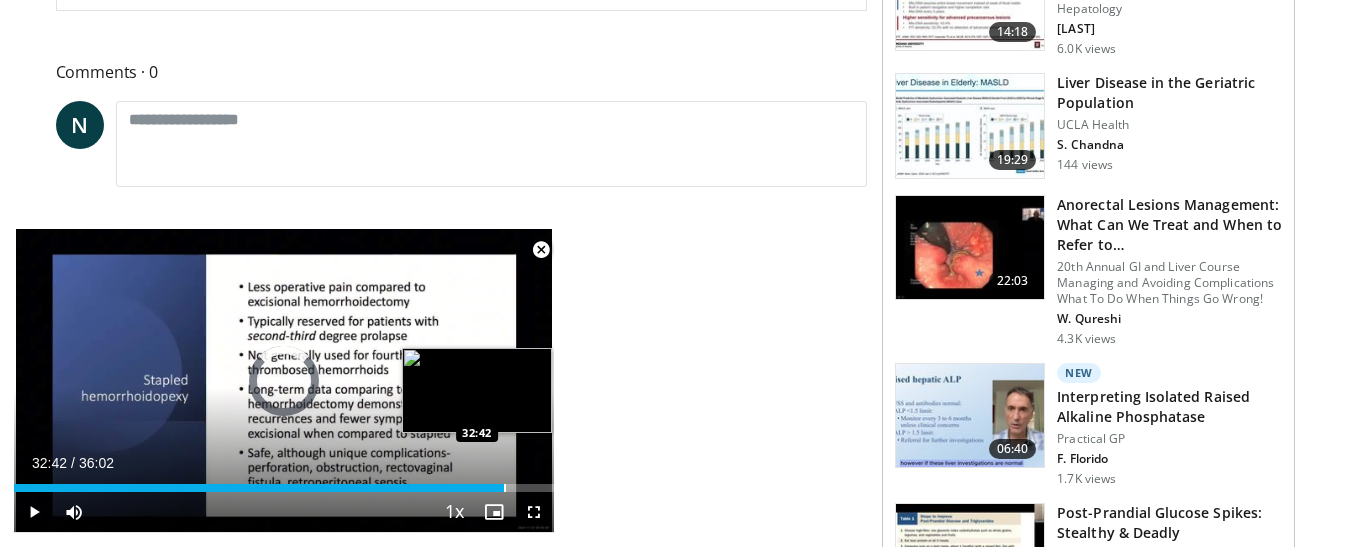 click at bounding box center [505, 488] 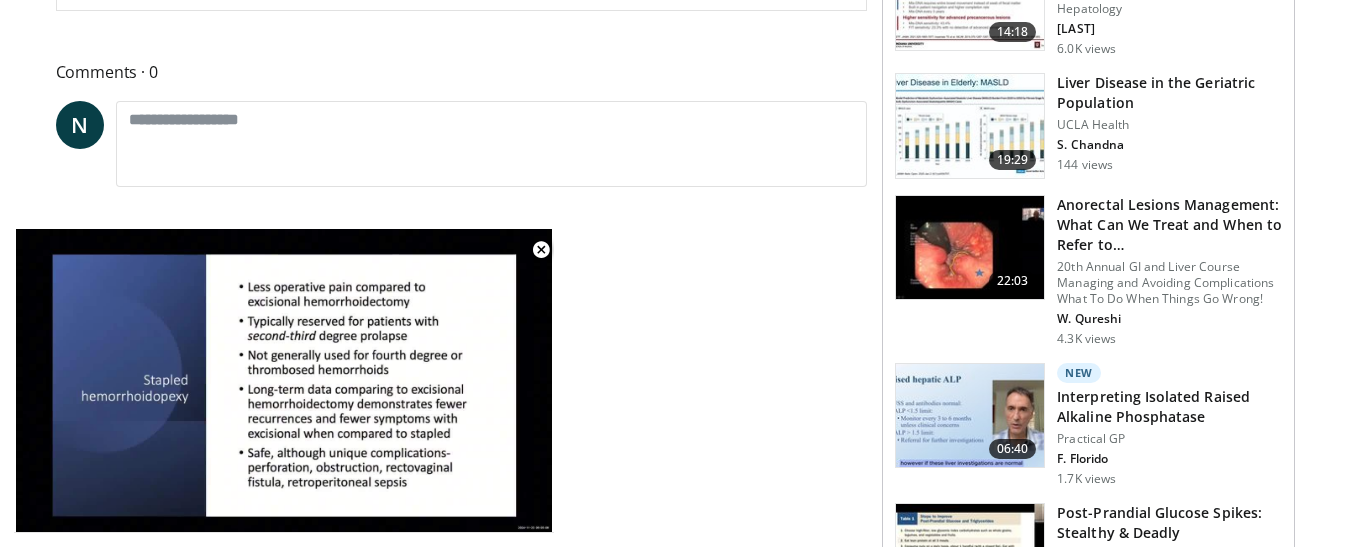 click on "**********" at bounding box center (284, 381) 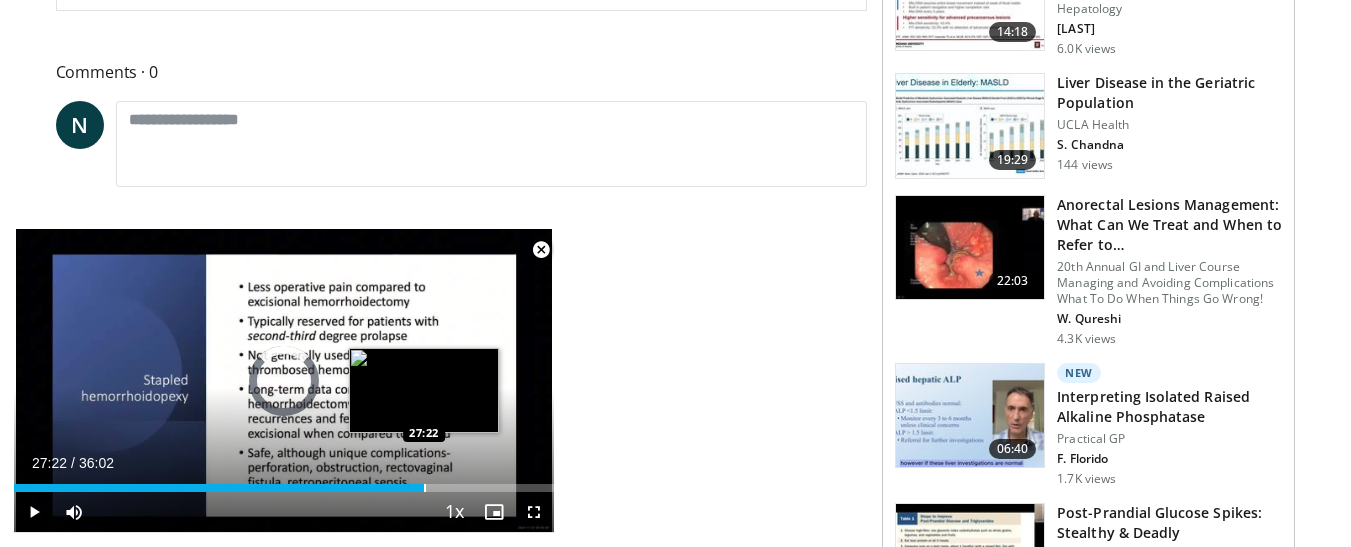 click at bounding box center (425, 488) 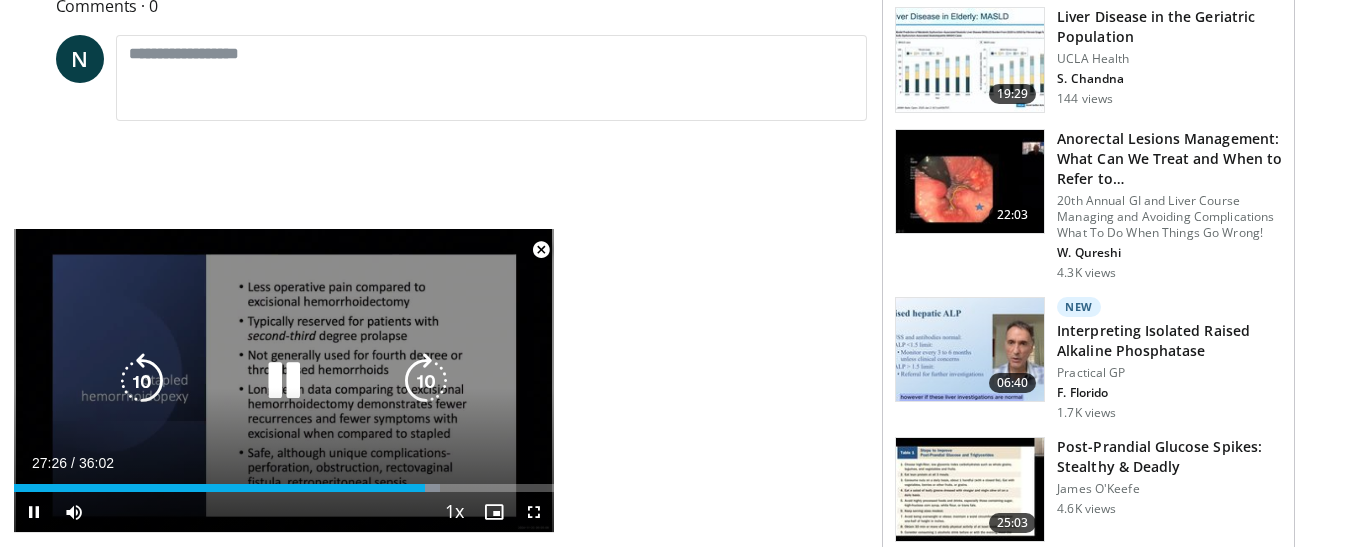 scroll, scrollTop: 900, scrollLeft: 0, axis: vertical 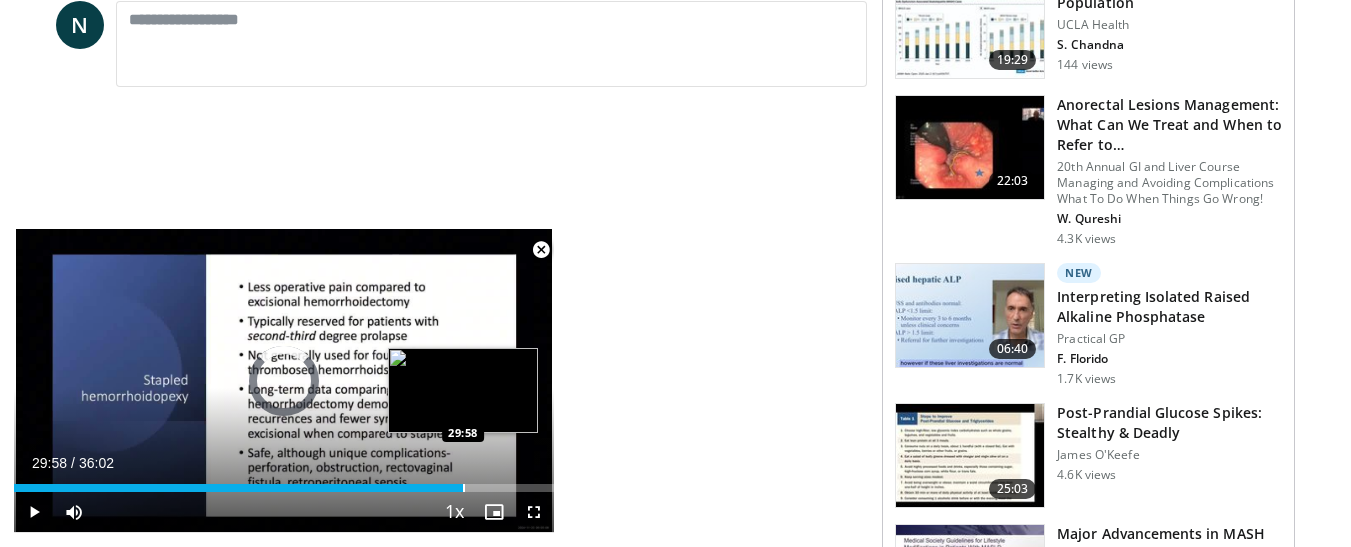click at bounding box center [464, 488] 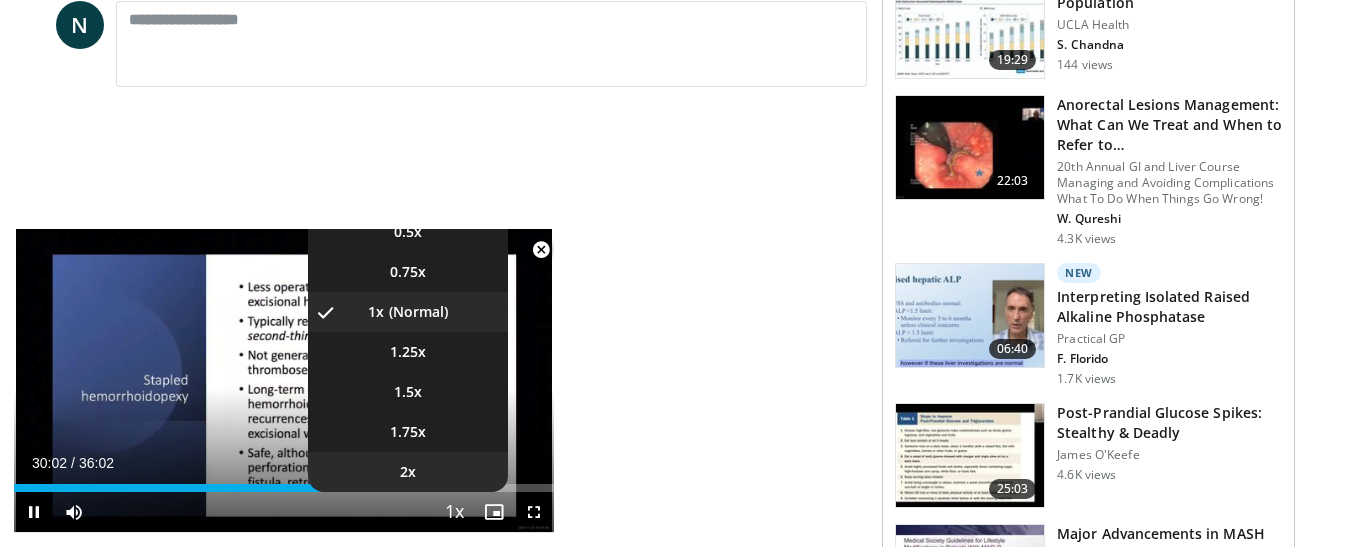 click on "2x" at bounding box center (408, 472) 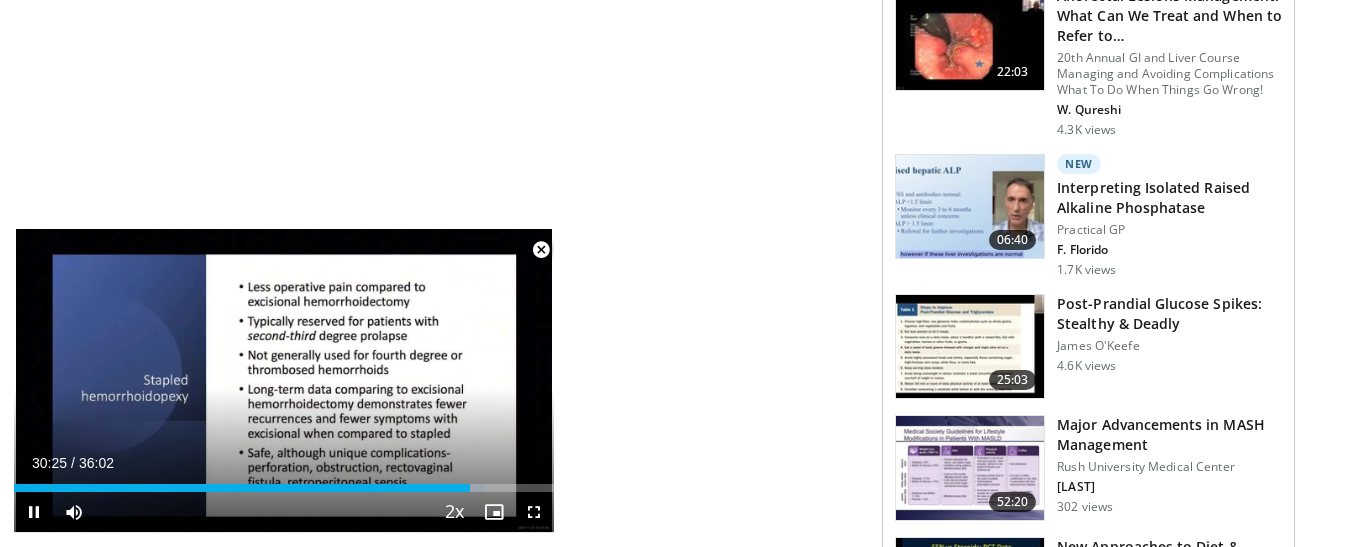 scroll, scrollTop: 1000, scrollLeft: 0, axis: vertical 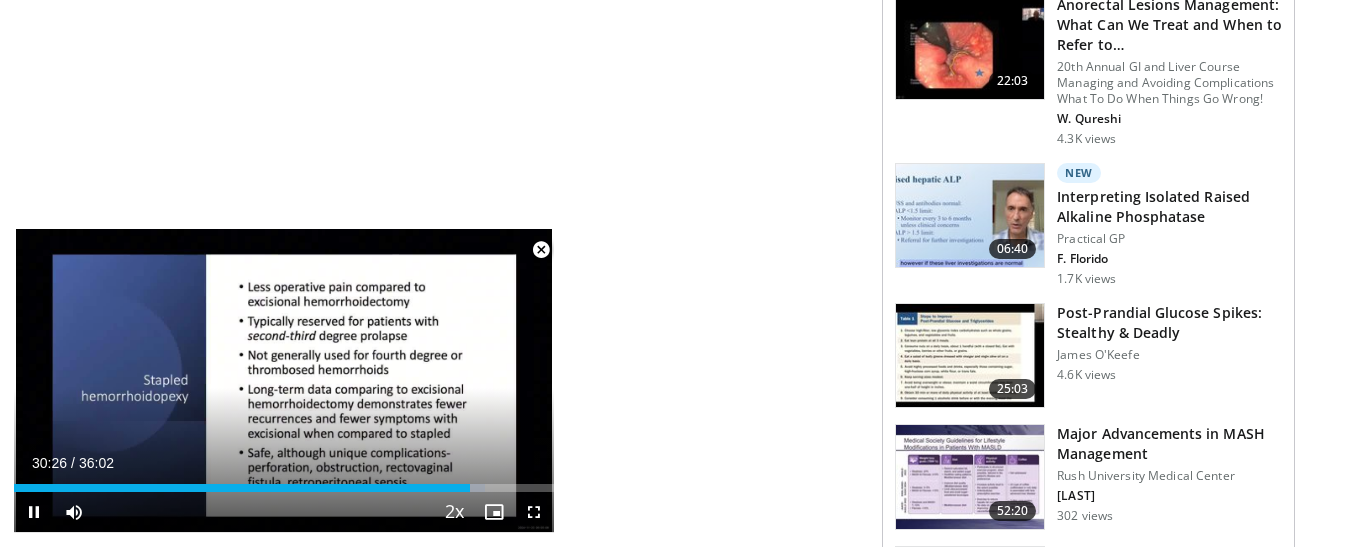 click on "Current Time  30:26 / Duration  36:02" at bounding box center [284, 463] 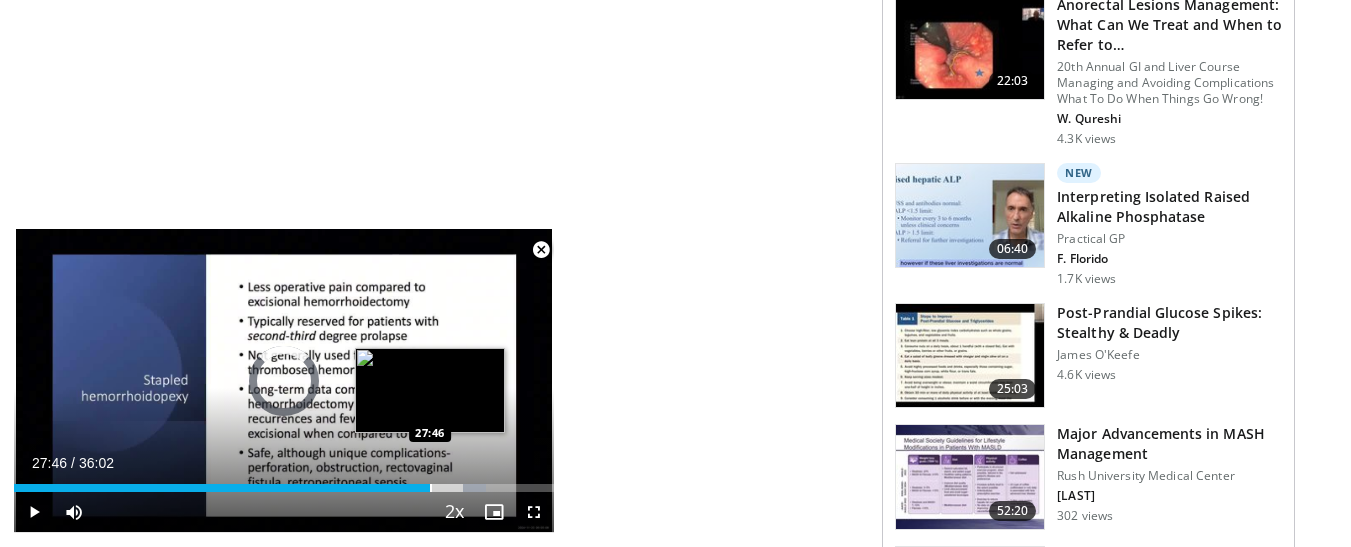click on "Loaded :  87.38% 30:29 27:46" at bounding box center [284, 482] 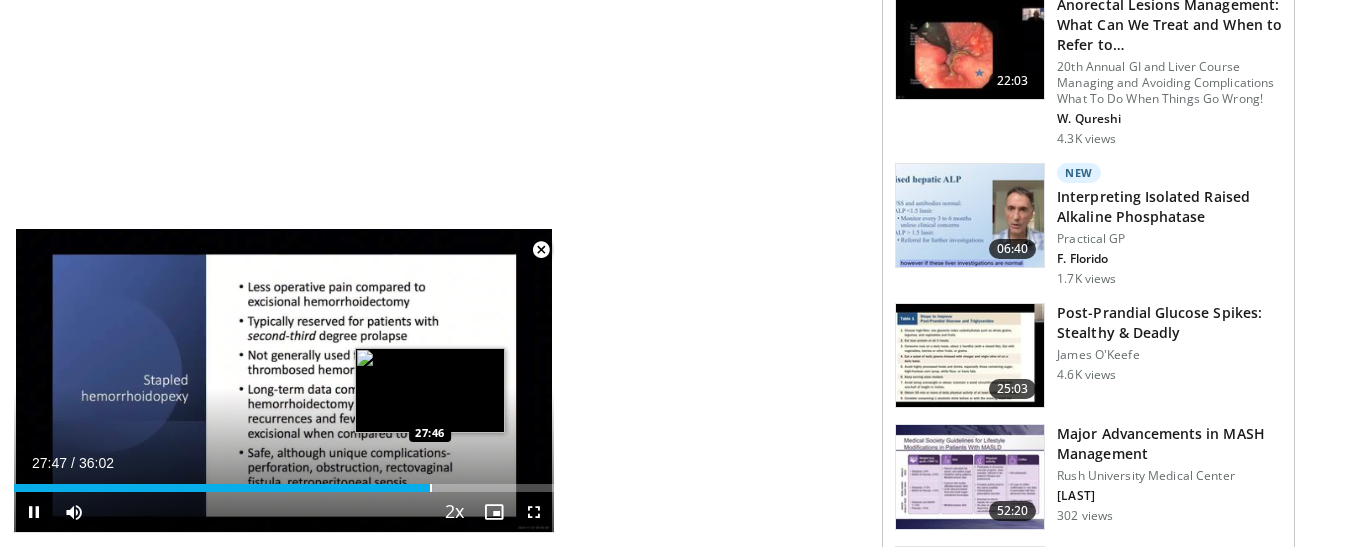 click on "**********" at bounding box center (284, 381) 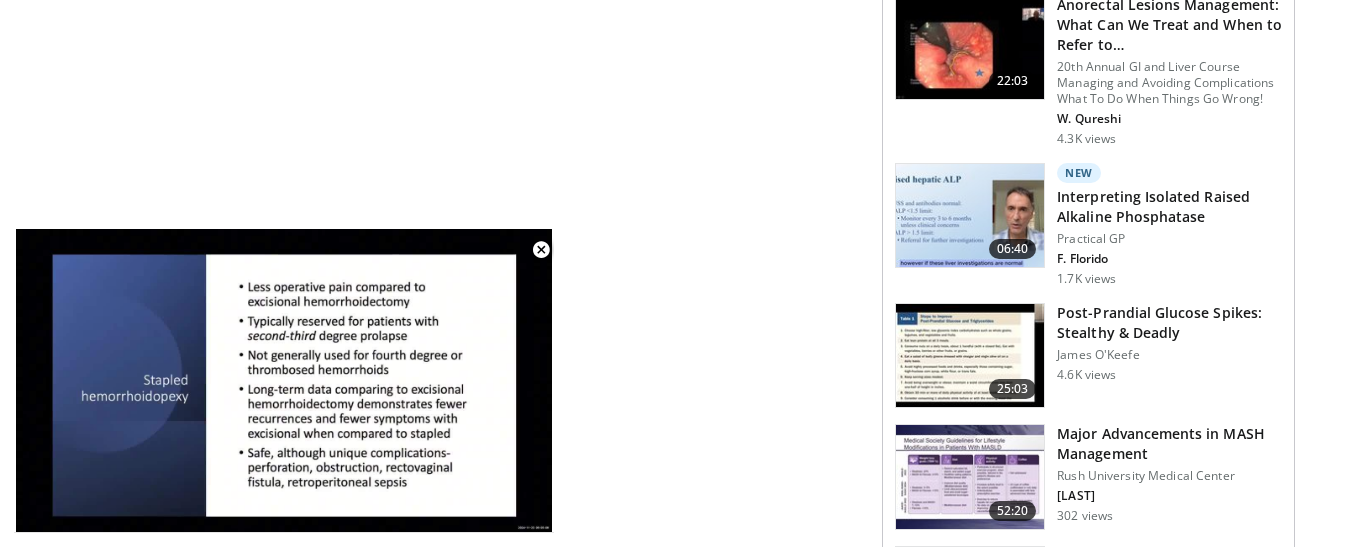 click on "**********" at bounding box center [284, 381] 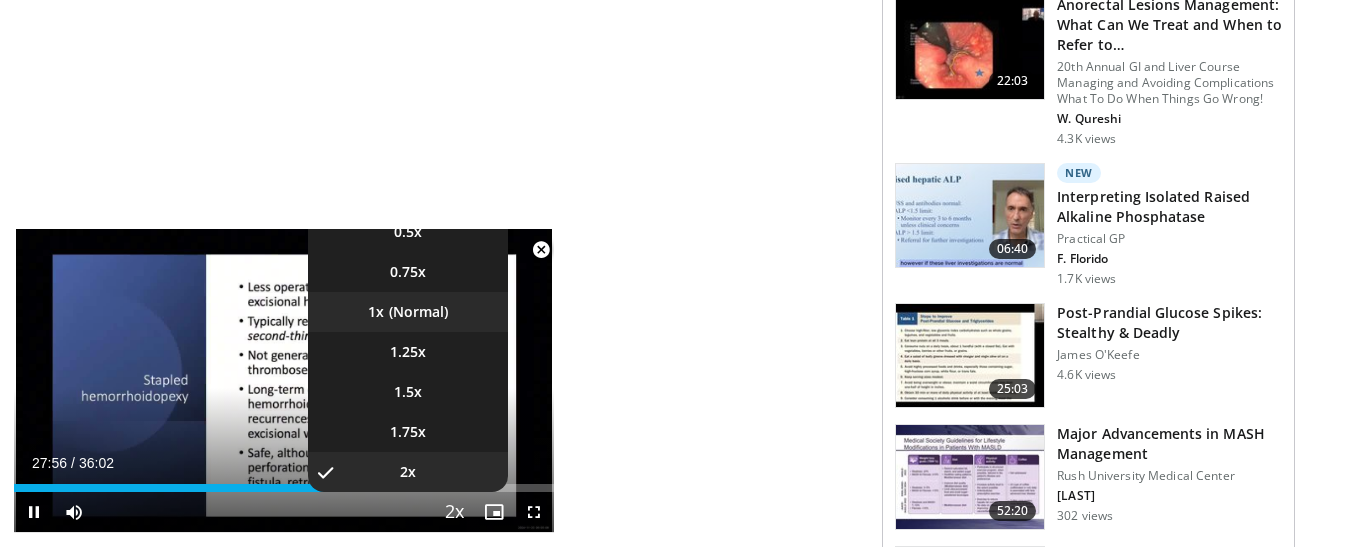 click on "1x" at bounding box center [408, 312] 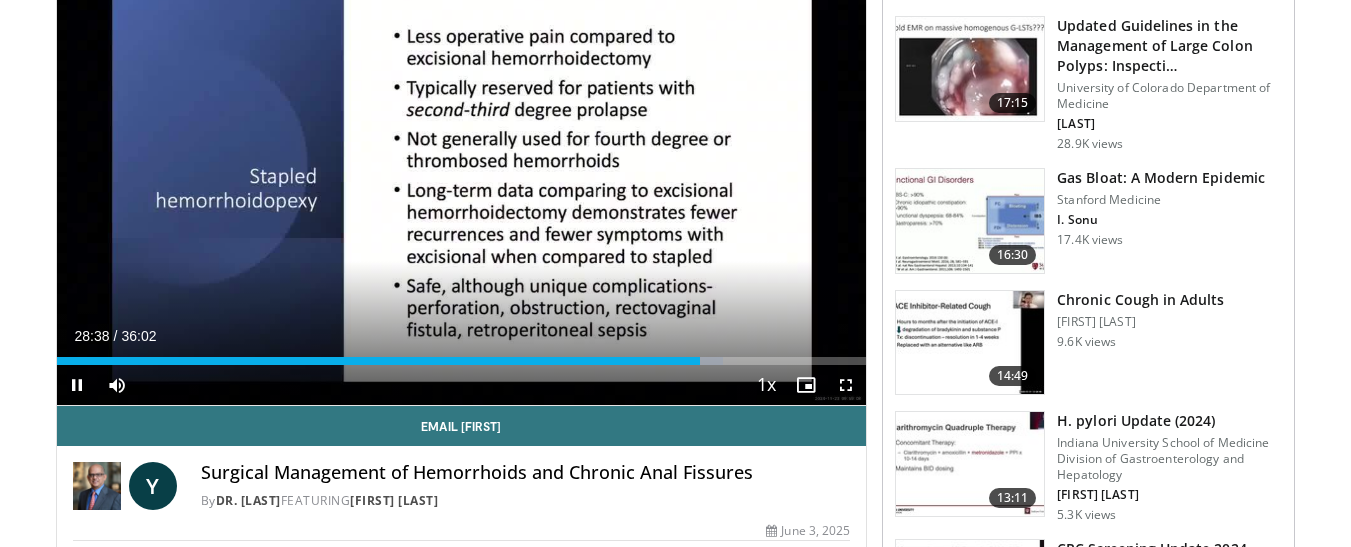 scroll, scrollTop: 100, scrollLeft: 0, axis: vertical 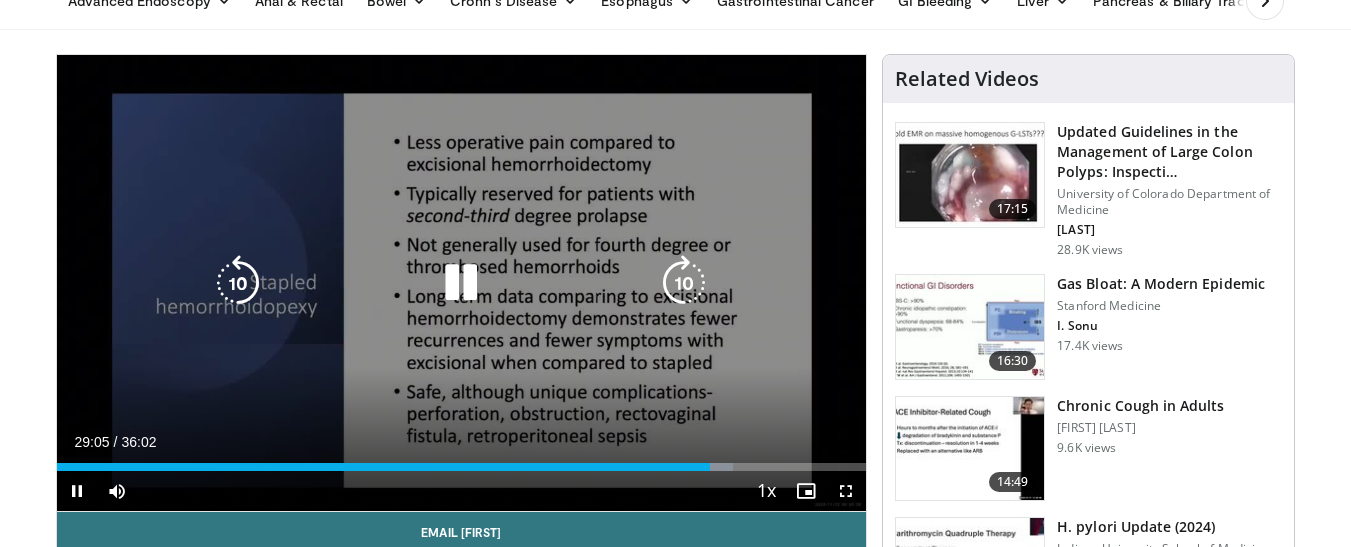 click at bounding box center (461, 283) 